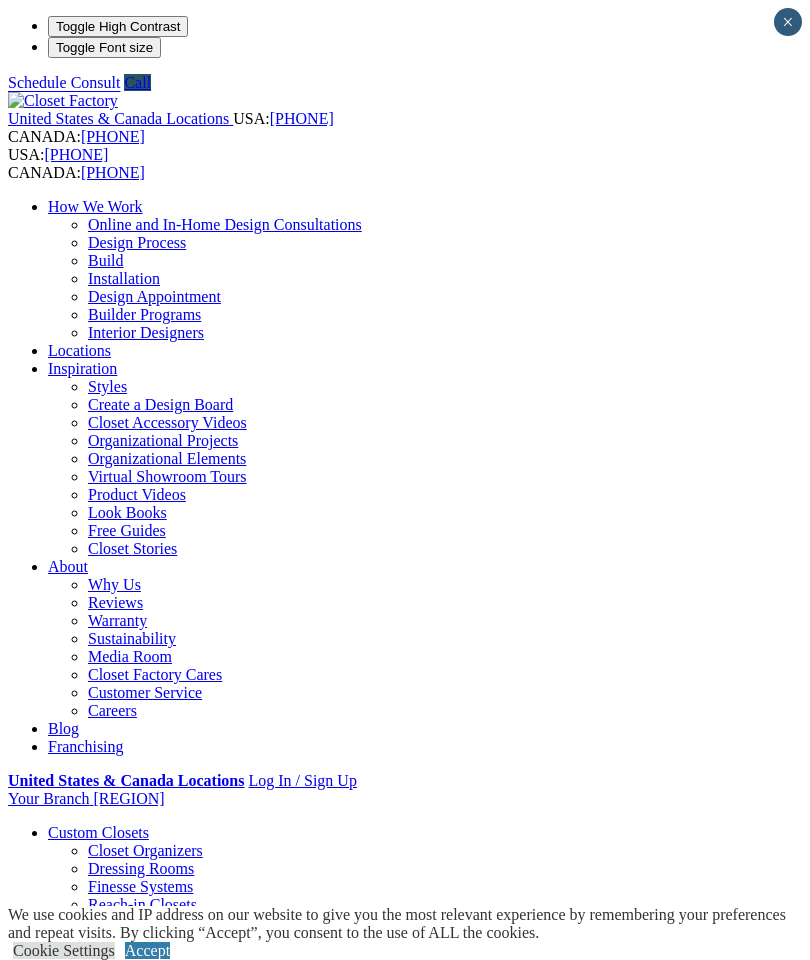 scroll, scrollTop: 926, scrollLeft: 0, axis: vertical 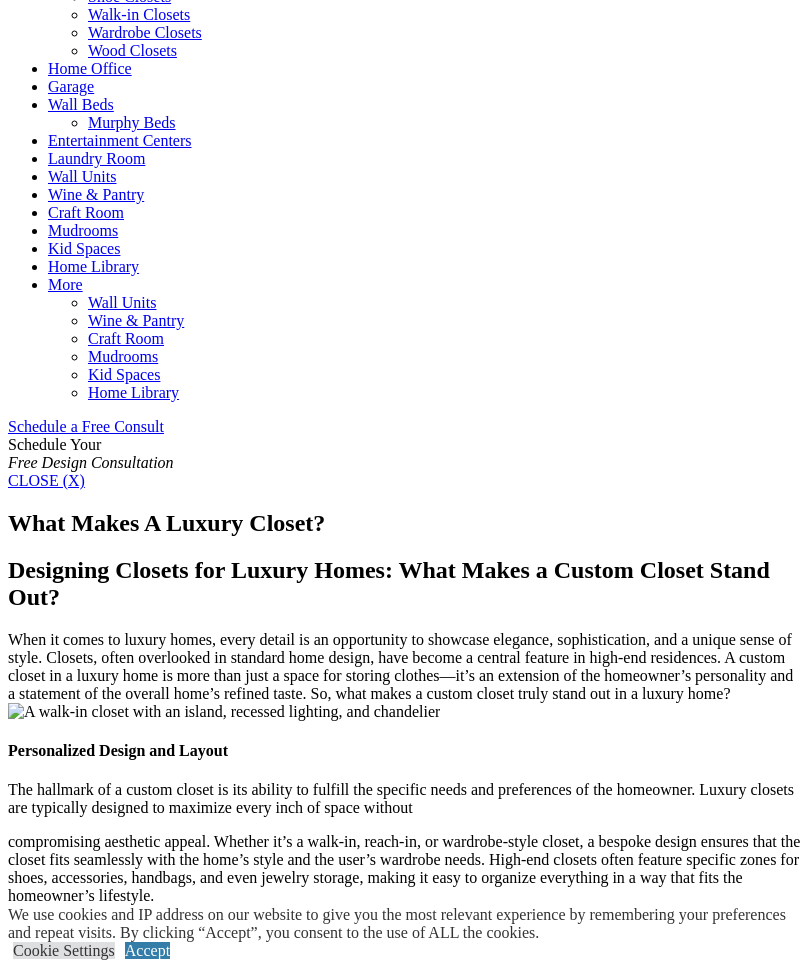 click at bounding box center (0, 0) 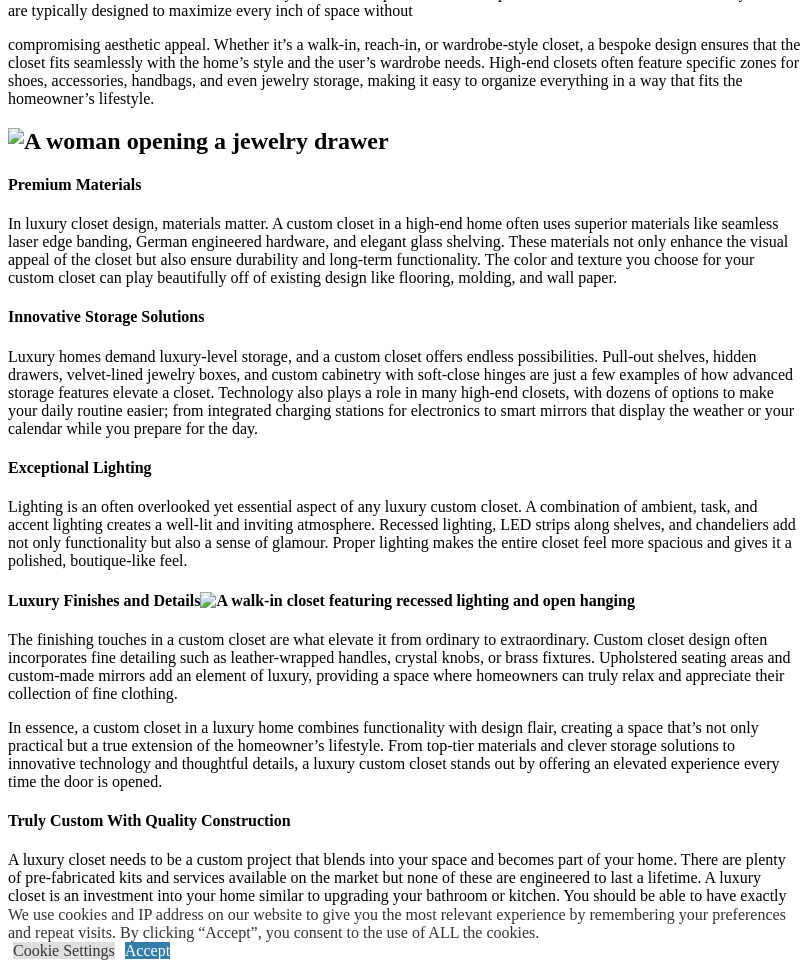 scroll, scrollTop: 2637, scrollLeft: 0, axis: vertical 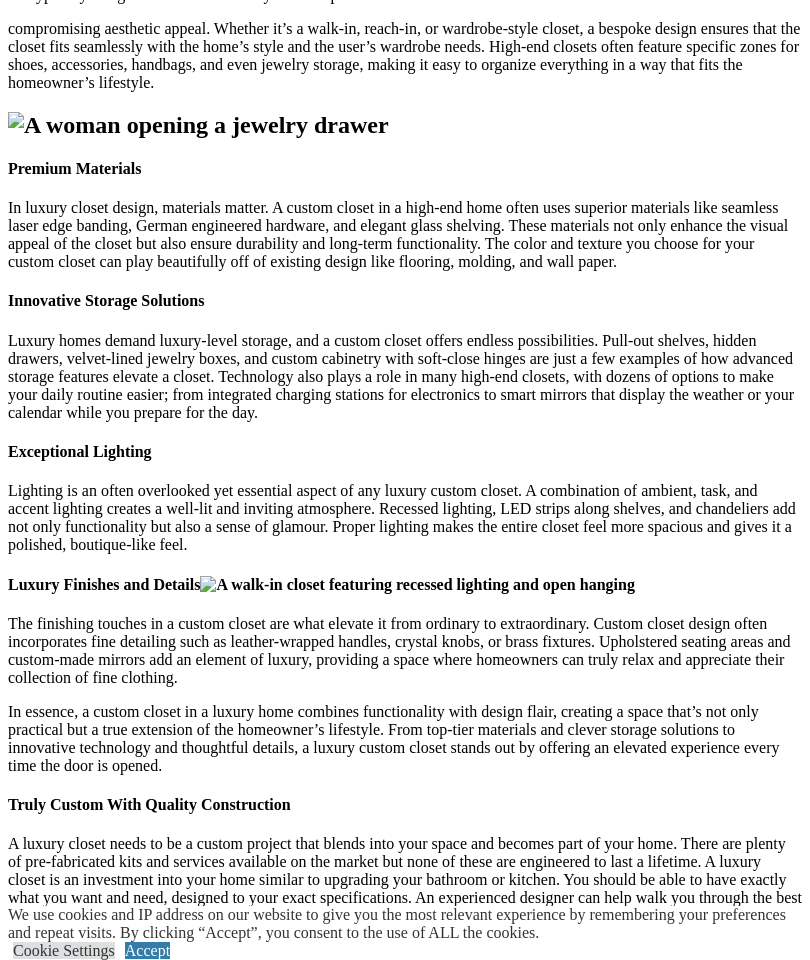 click on "Franchising" at bounding box center [86, 3388] 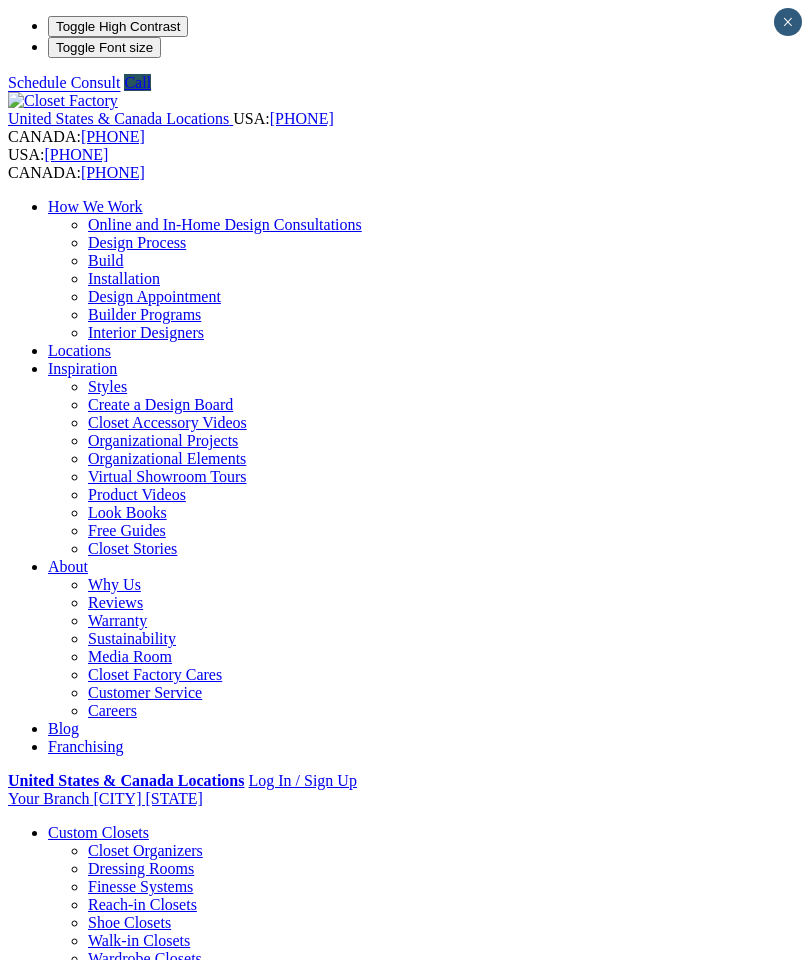 scroll, scrollTop: 1091, scrollLeft: 0, axis: vertical 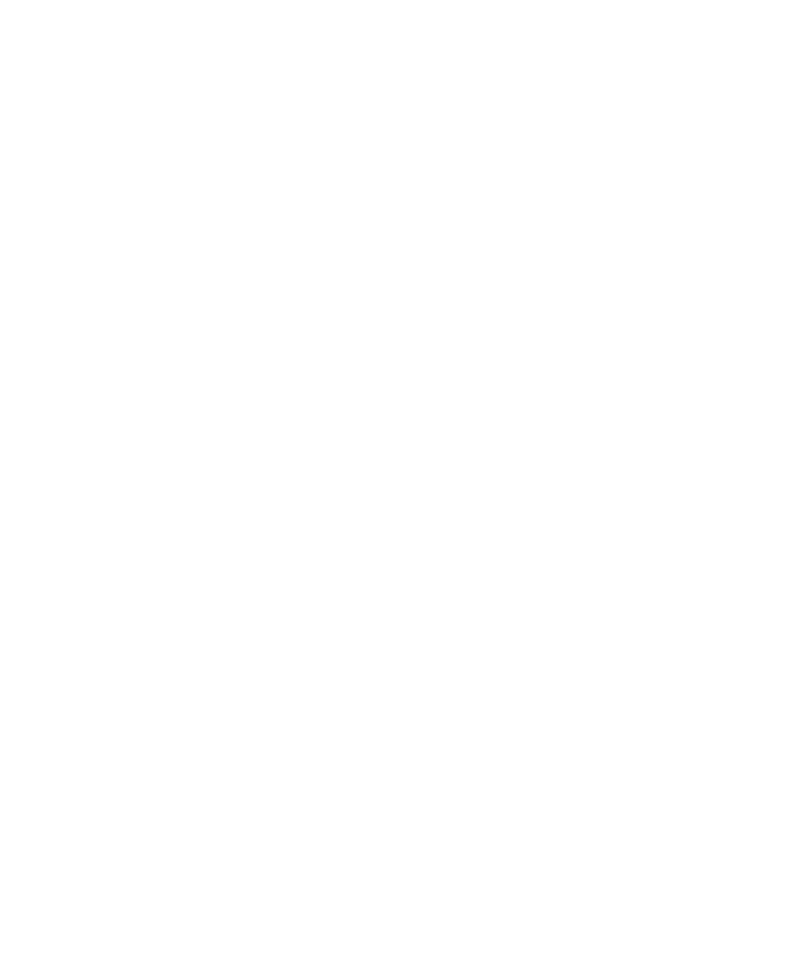 click on "Email (Required)" at bounding box center (405, -1096) 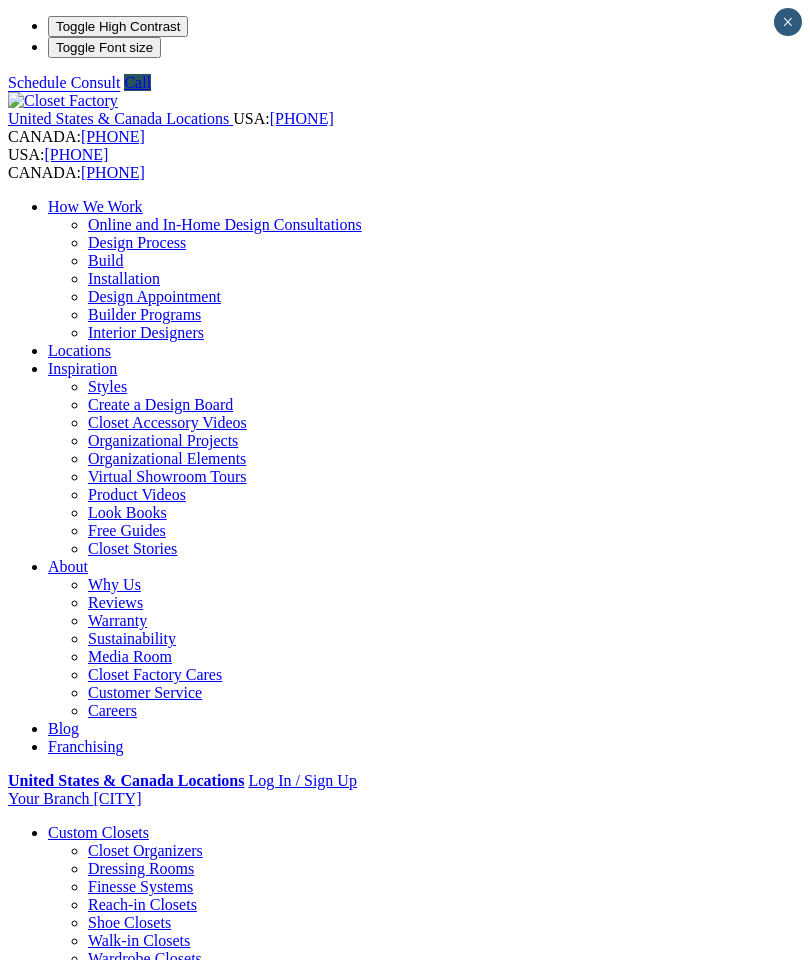 scroll, scrollTop: 0, scrollLeft: 0, axis: both 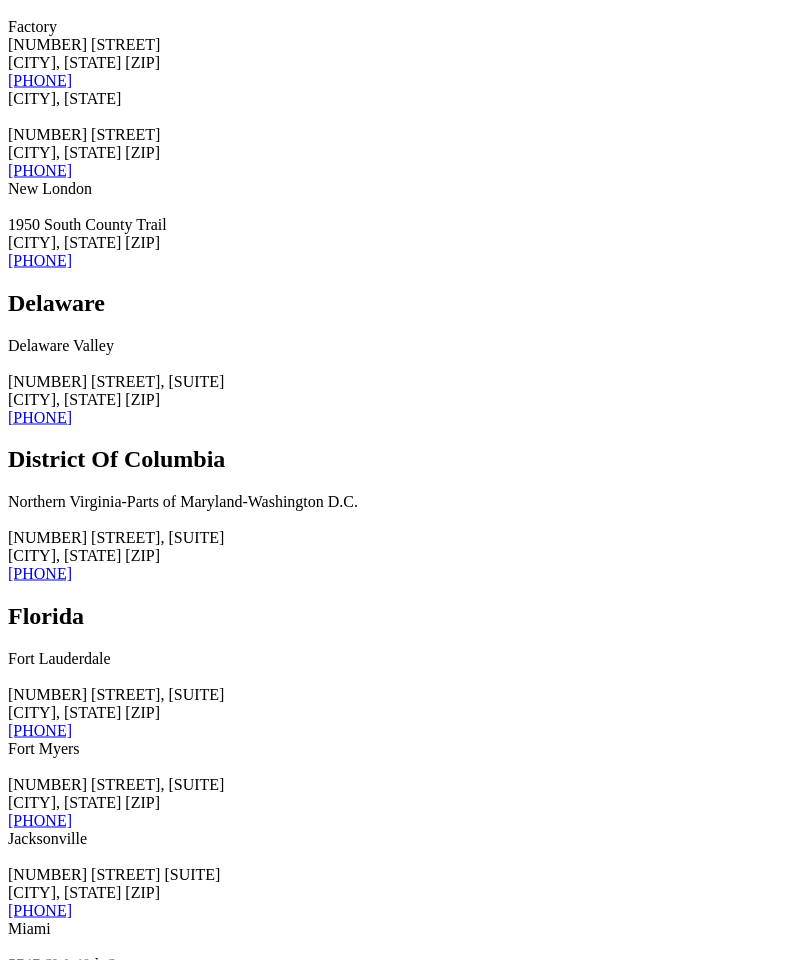click at bounding box center [63, -3262] 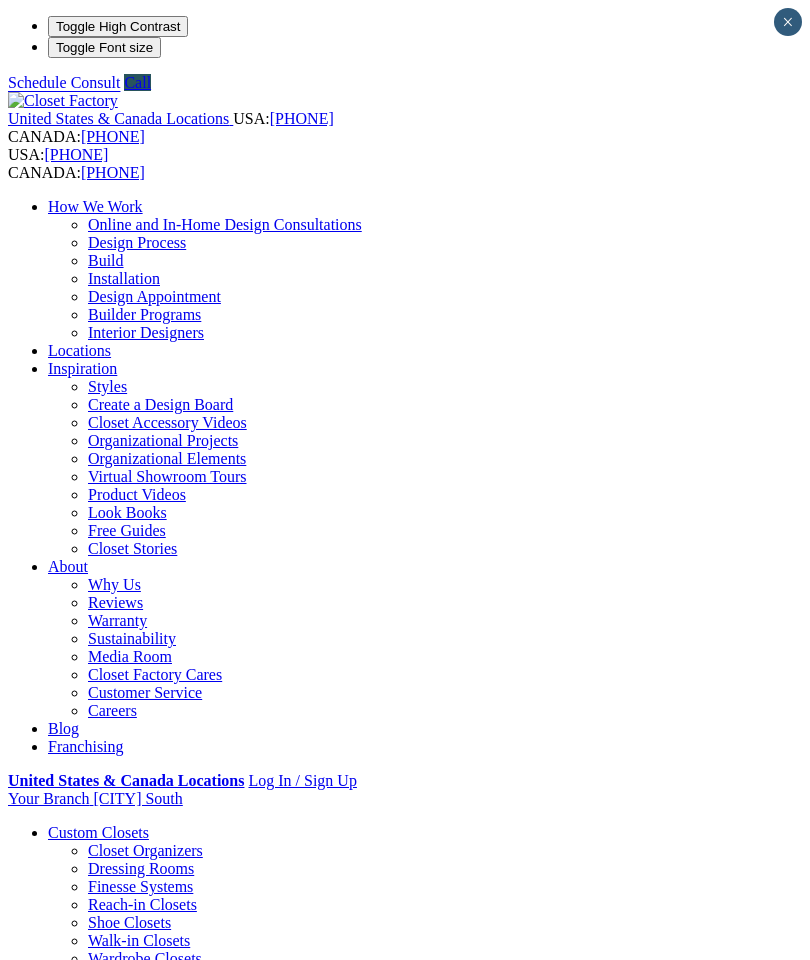 scroll, scrollTop: 0, scrollLeft: 0, axis: both 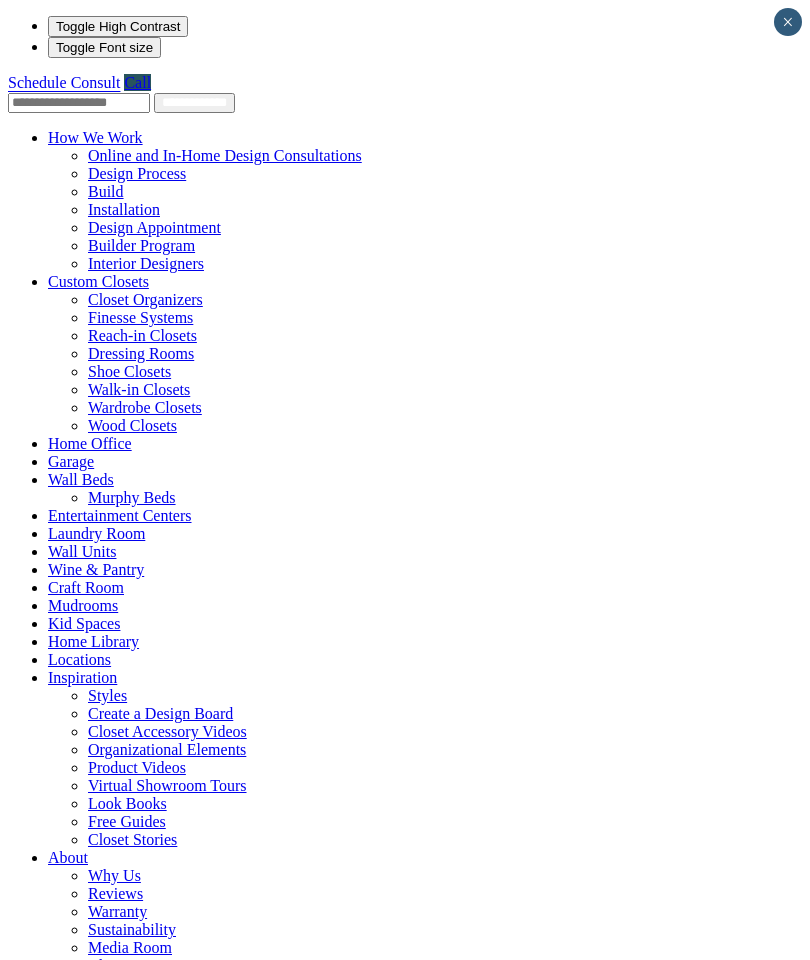 click on "About" at bounding box center (68, 857) 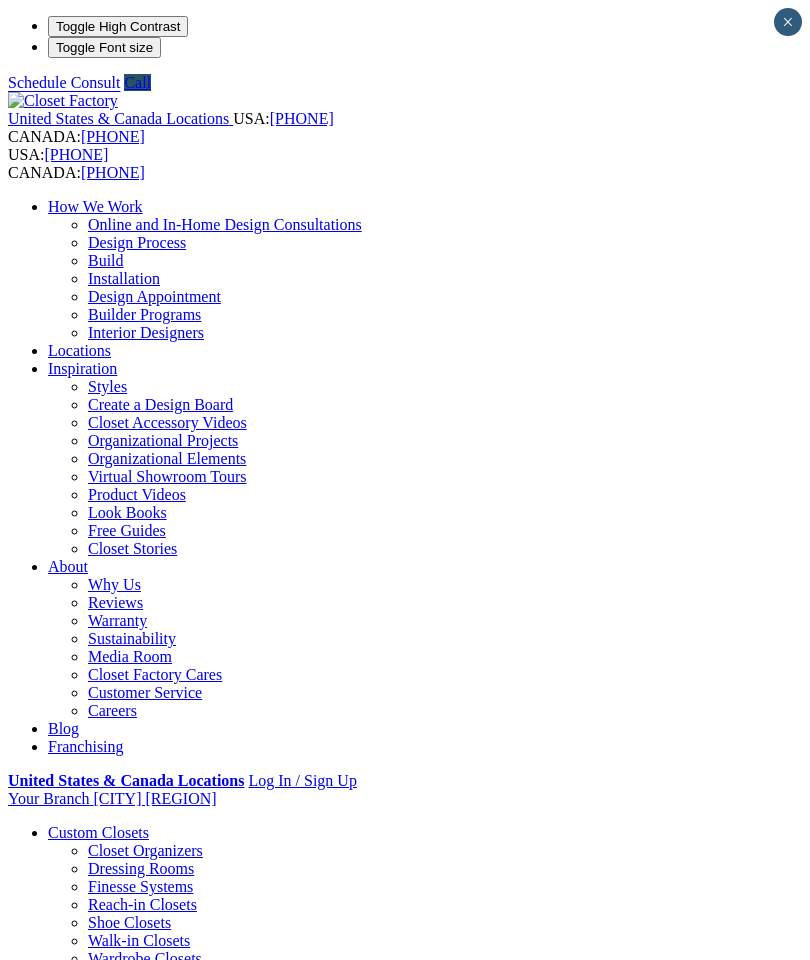 scroll, scrollTop: 0, scrollLeft: 0, axis: both 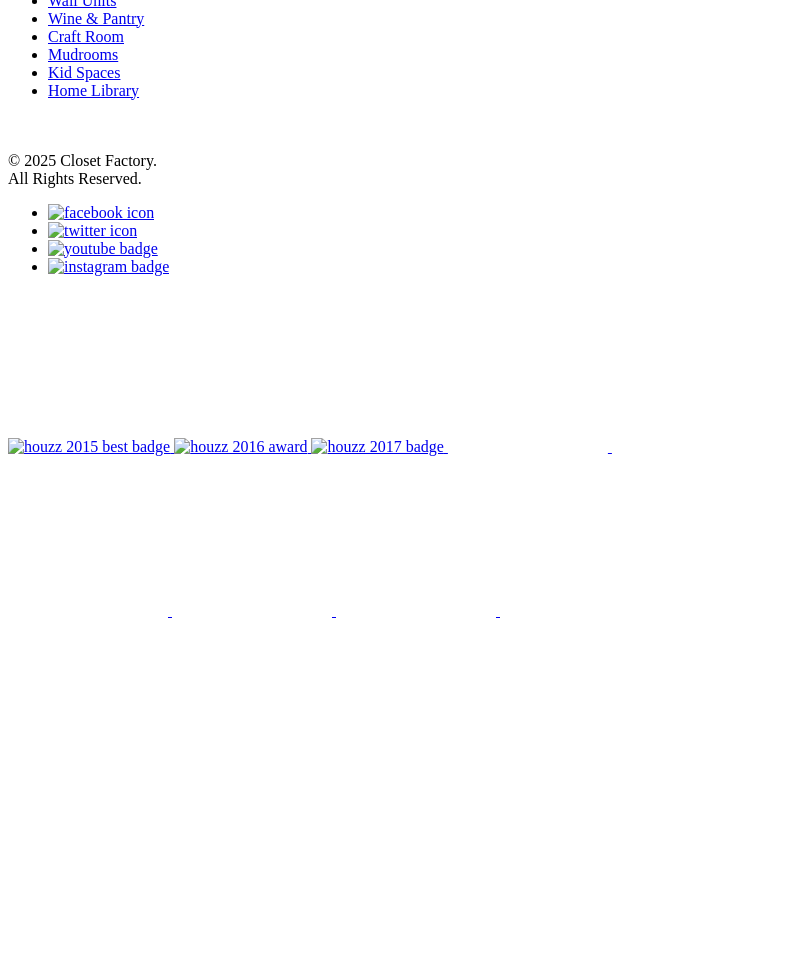 click on "View Media Room" at bounding box center [69, -1616] 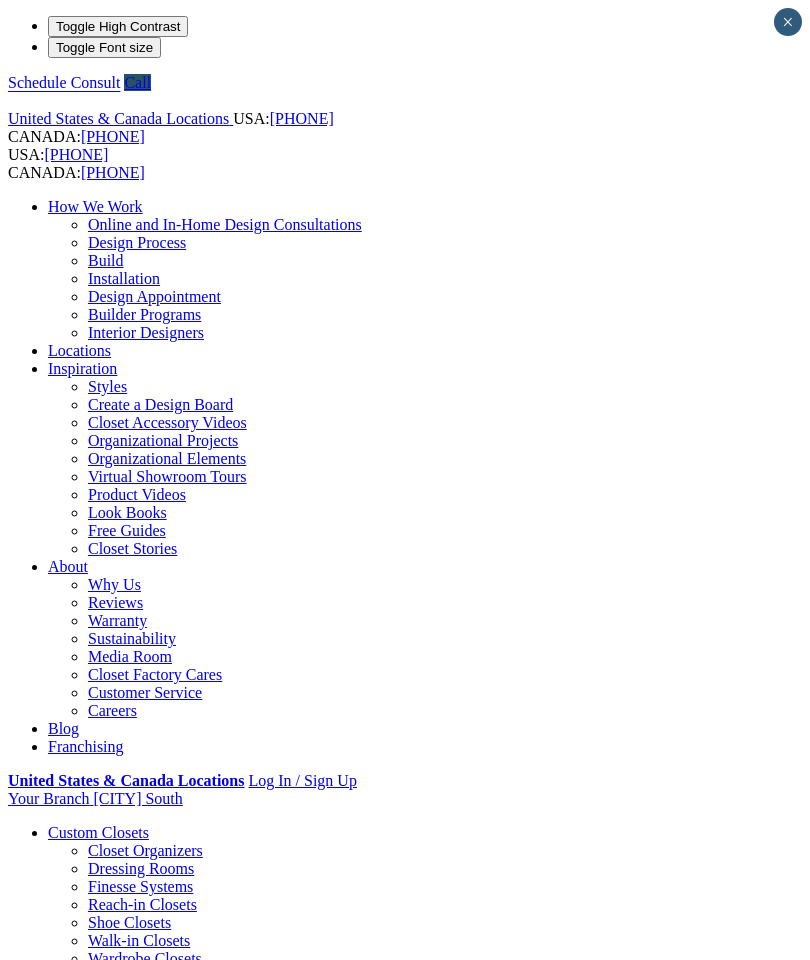 scroll, scrollTop: 0, scrollLeft: 0, axis: both 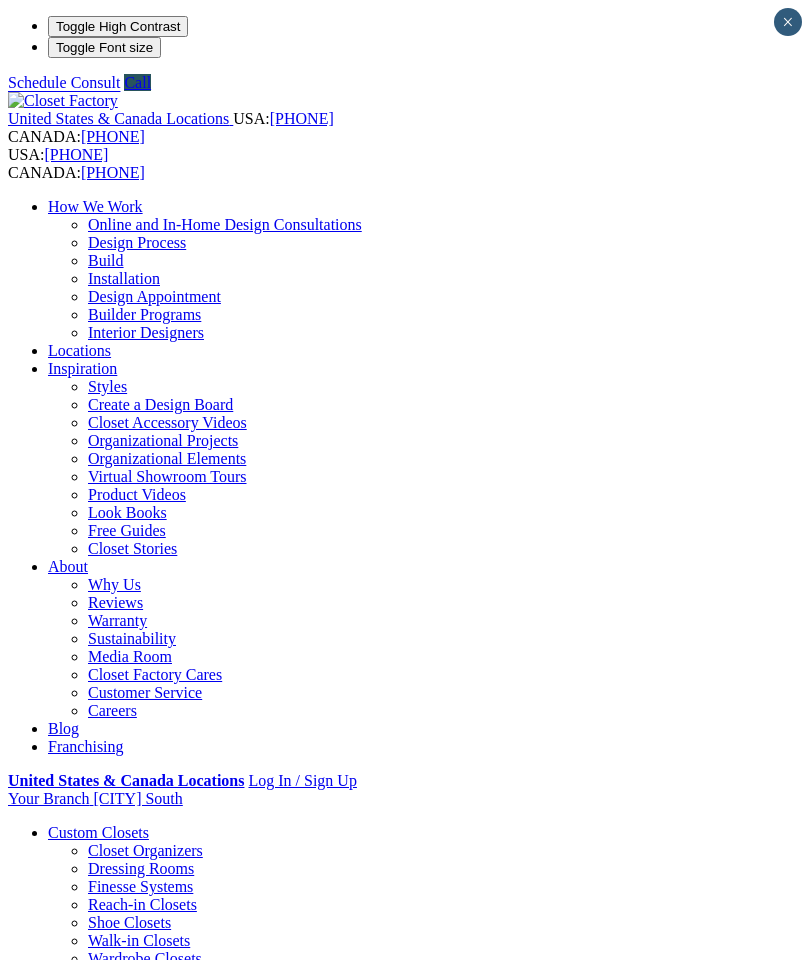click on "[EMAIL]" at bounding box center [42, 1712] 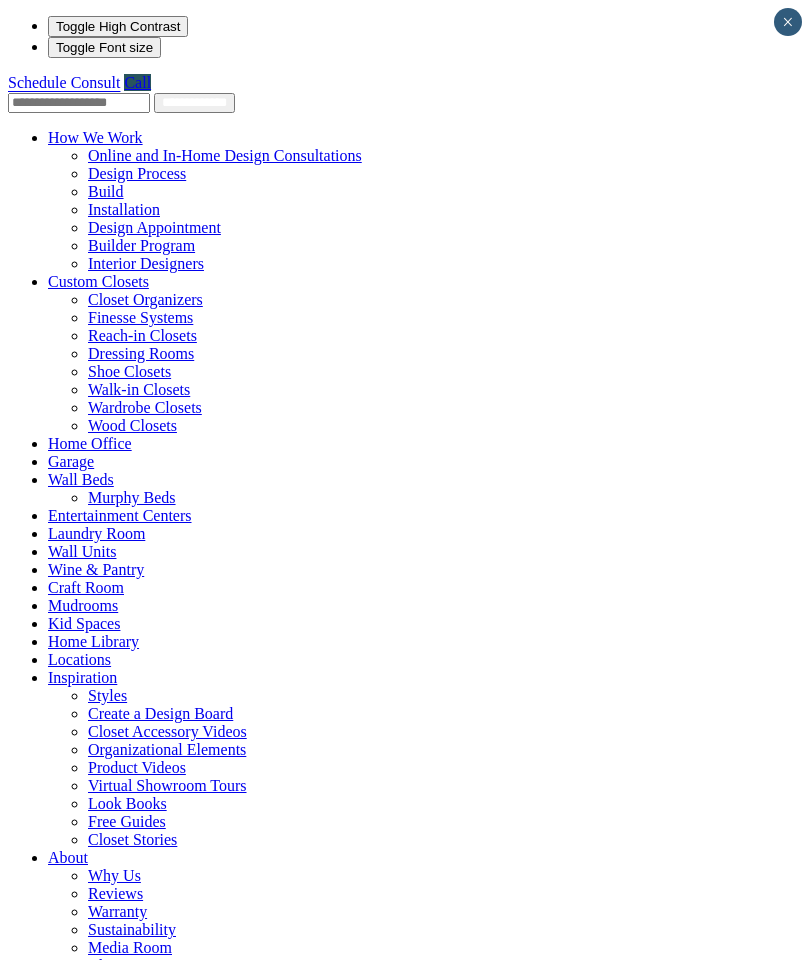 click on "“Closet Stories” Debuts" at bounding box center [405, 2726] 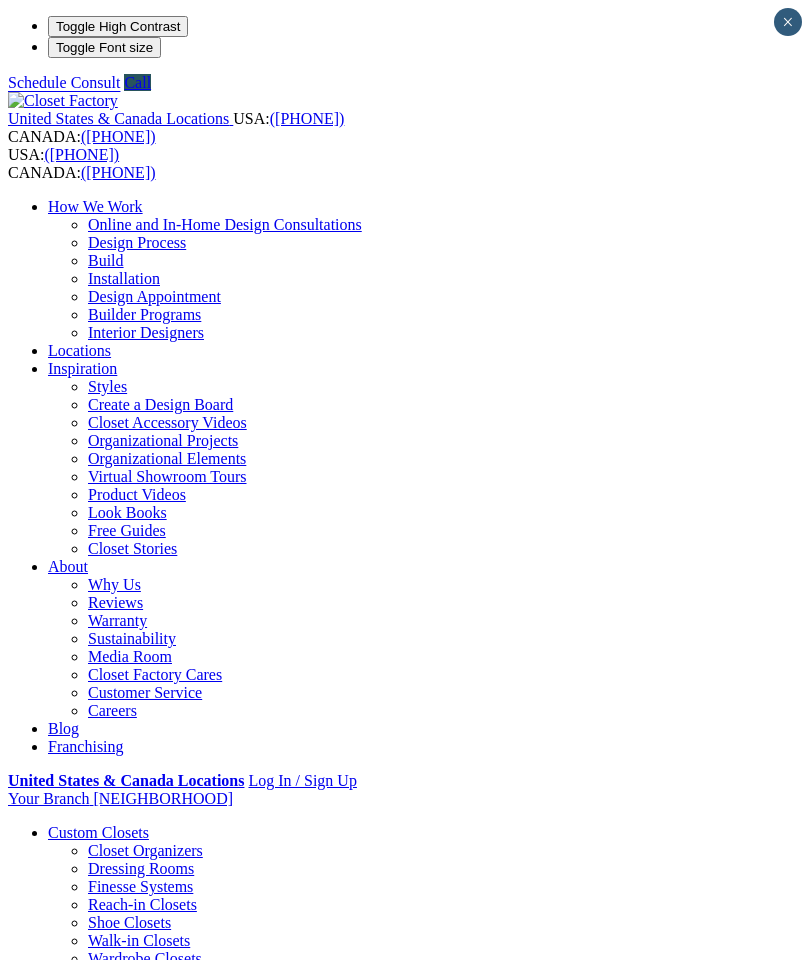 scroll, scrollTop: 0, scrollLeft: 0, axis: both 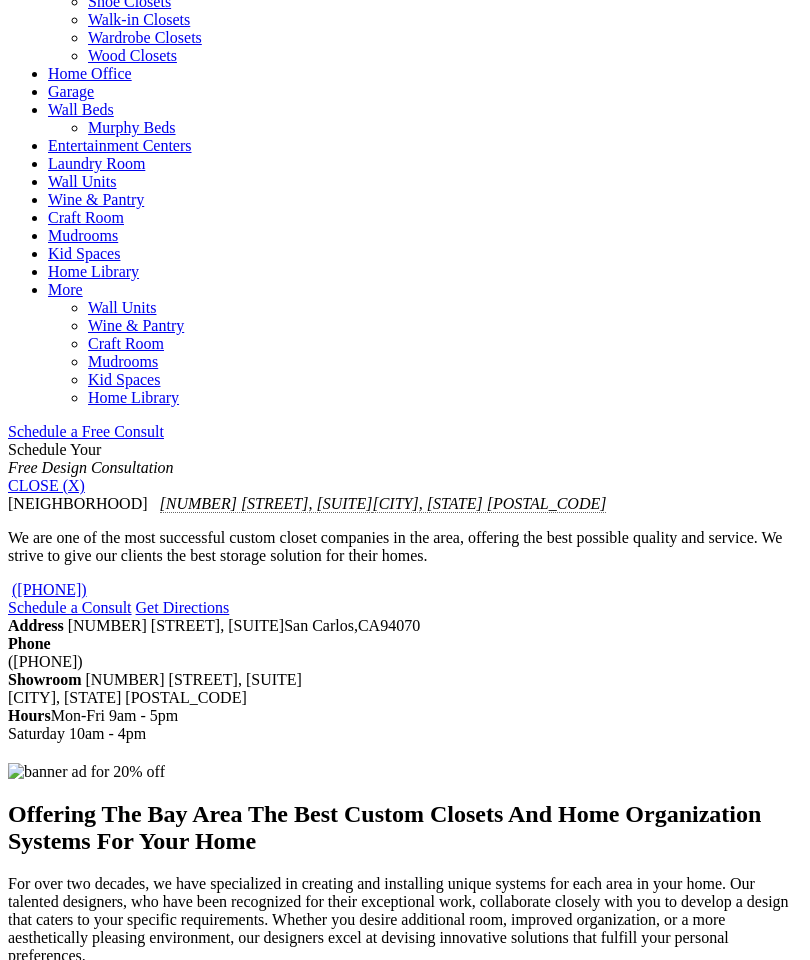 click on "[FIRST] and [FIRST] [LAST]" at bounding box center [405, 1290] 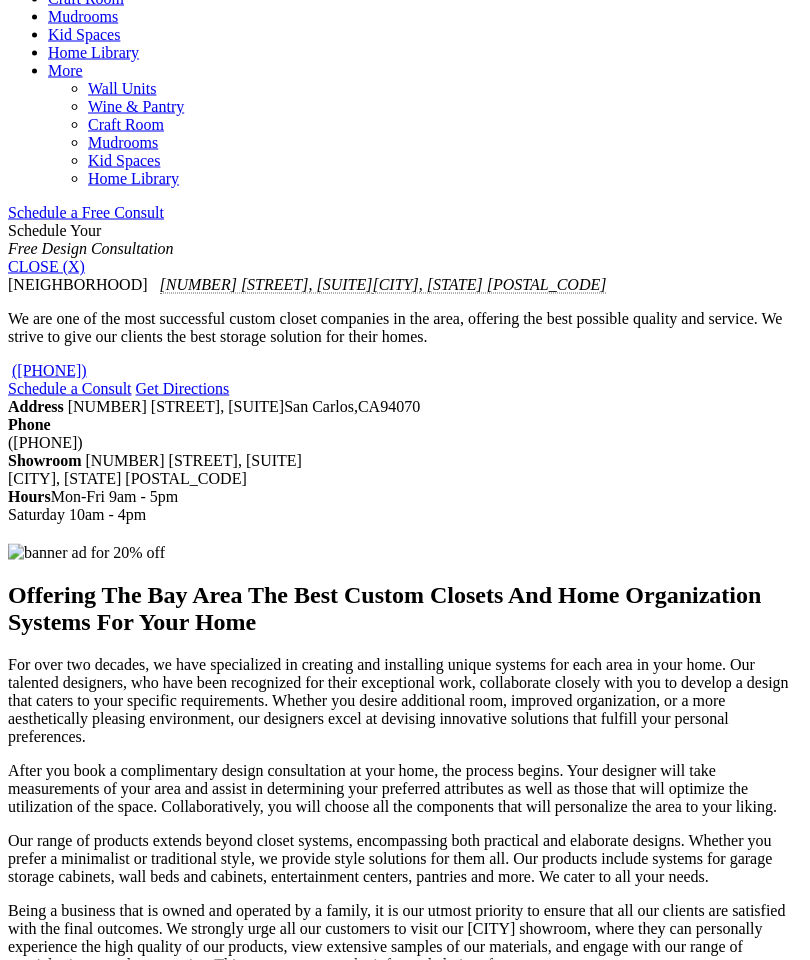 scroll, scrollTop: 1140, scrollLeft: 0, axis: vertical 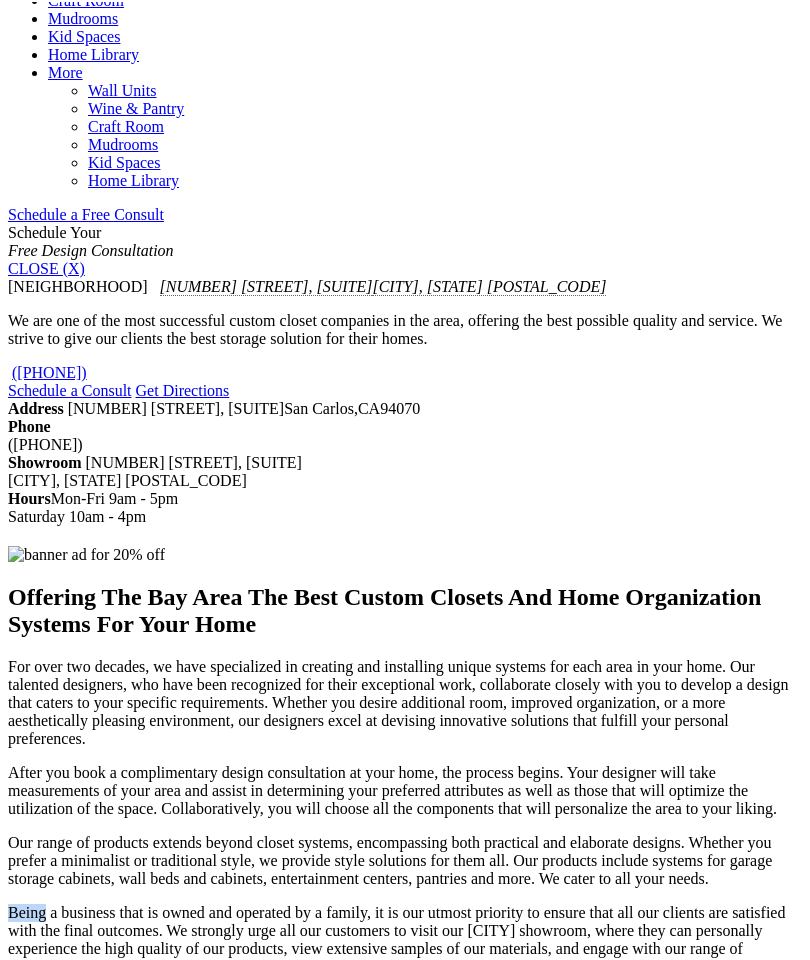 click on "For over two decades, we have specialized in creating and installing unique systems for each area in your home. Our talented designers, who have been recognized for their exceptional work, collaborate closely with you to develop a design that caters to your specific requirements. Whether you desire additional room, improved organization, or a more aesthetically pleasing environment, our designers excel at devising innovative solutions that fulfill your personal preferences." at bounding box center (405, 701) 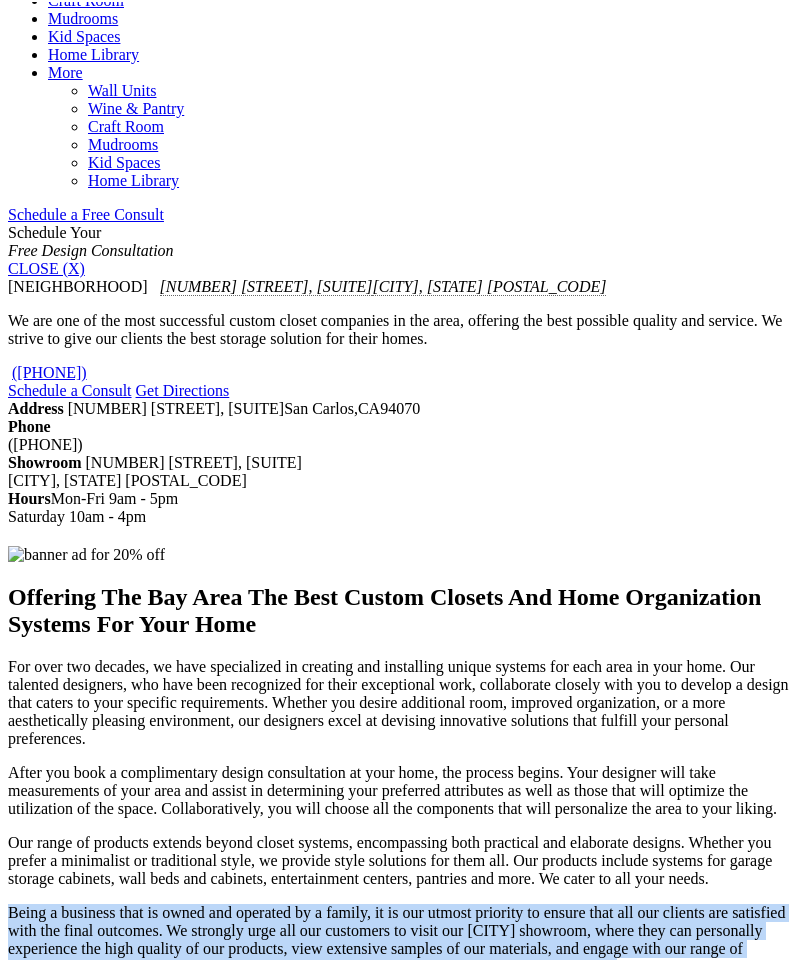 copy on "Being a business that is owned and operated by a family, it is our utmost priority to ensure that all our clients are satisfied with the final outcomes. We strongly urge all our customers to visit our San Carlos showroom, where they can personally experience the high quality of our products, view extensive samples of our materials, and engage with our range of specialty items and accessories. This way, you can make informed choices for your own setup." 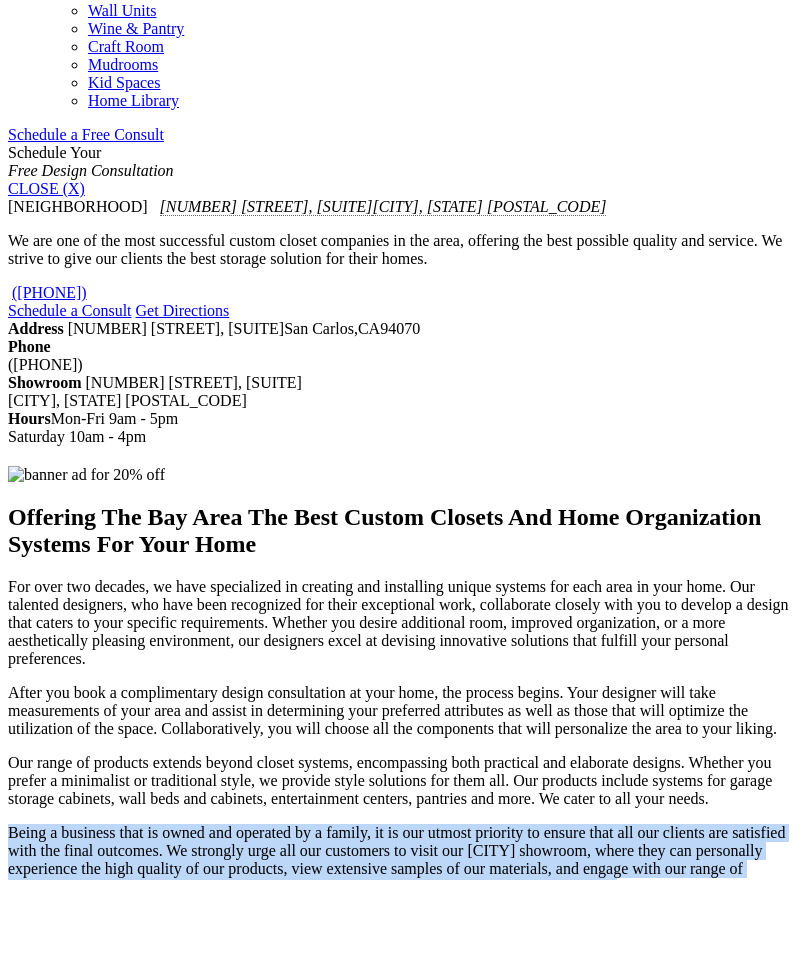 scroll, scrollTop: 1218, scrollLeft: 0, axis: vertical 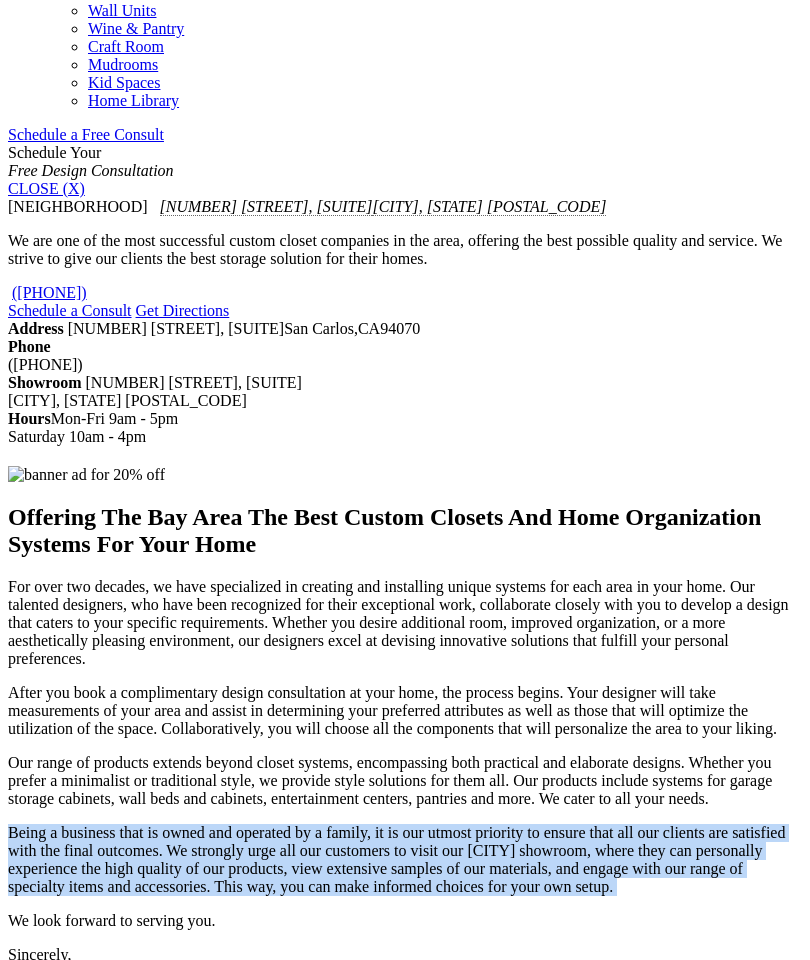 copy on "Closet Factory San Mateo, San Jose, San Francisco, Marin and North Bay, CA" 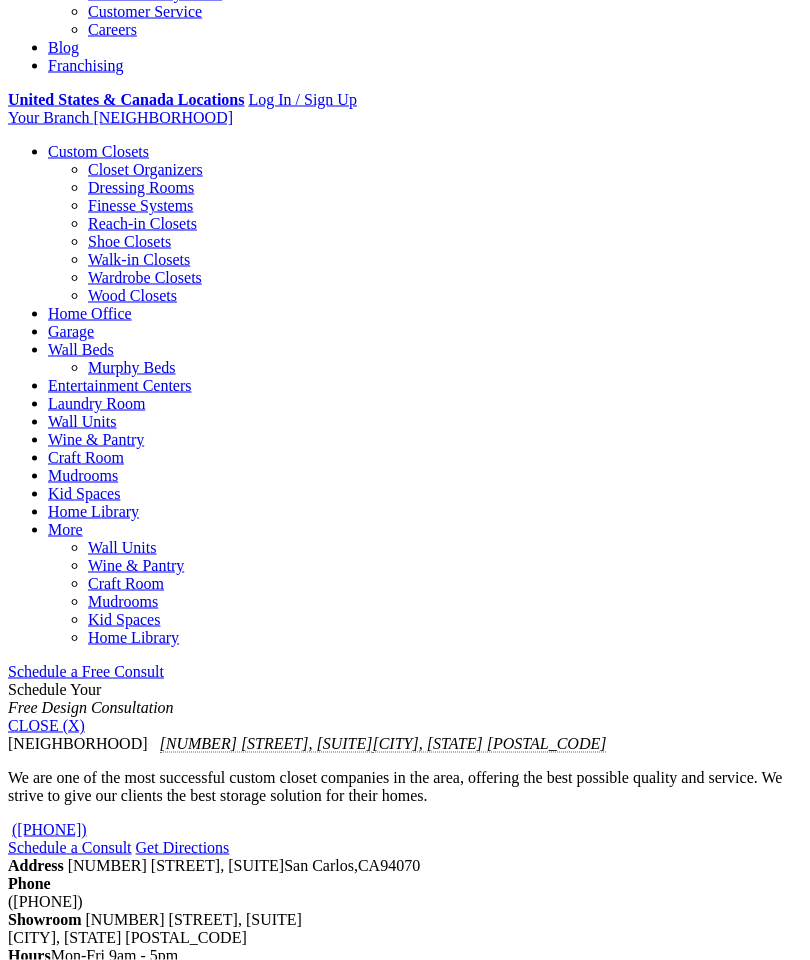 scroll, scrollTop: 518, scrollLeft: 0, axis: vertical 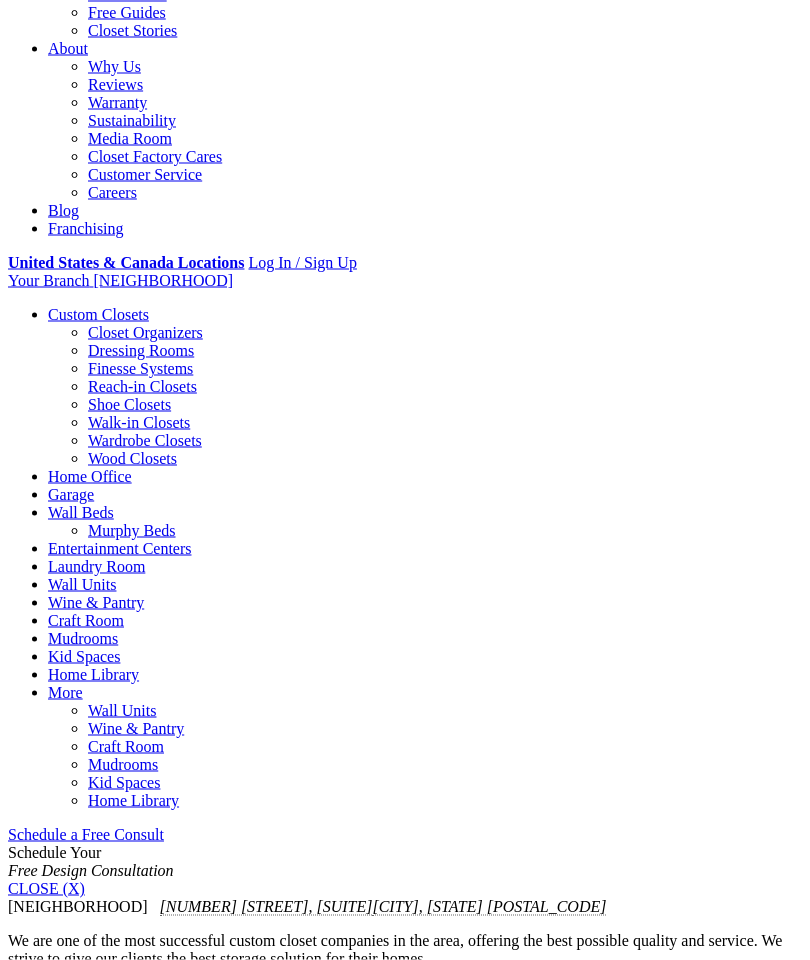 click at bounding box center [0, 0] 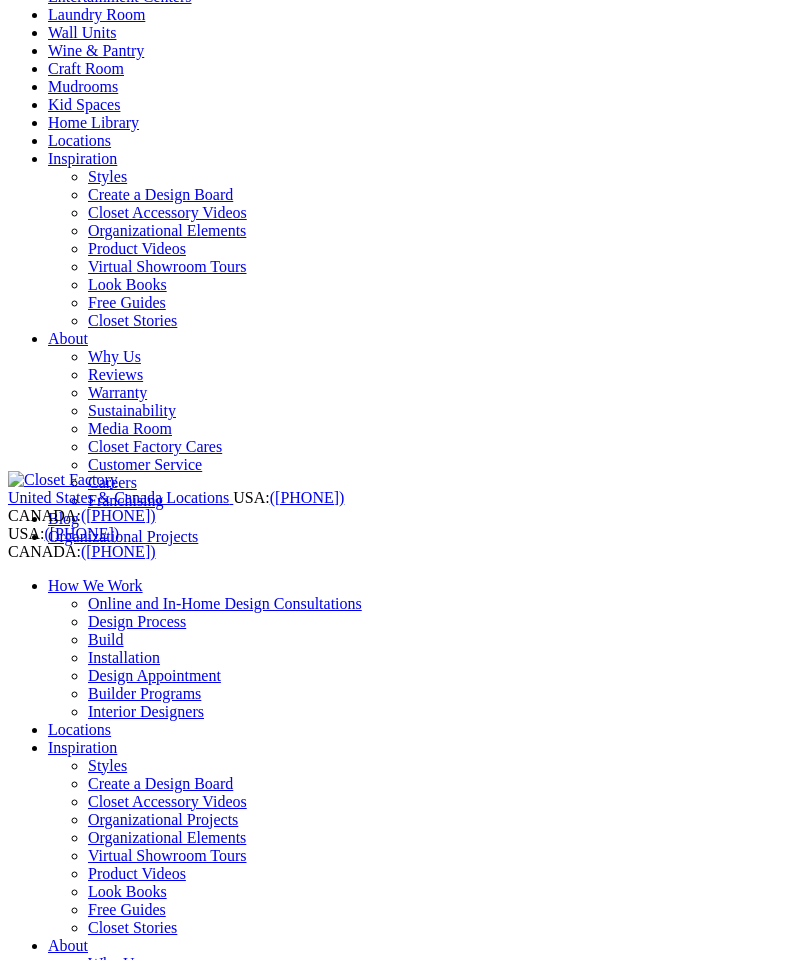 click on "Organizational Projects" at bounding box center [123, 536] 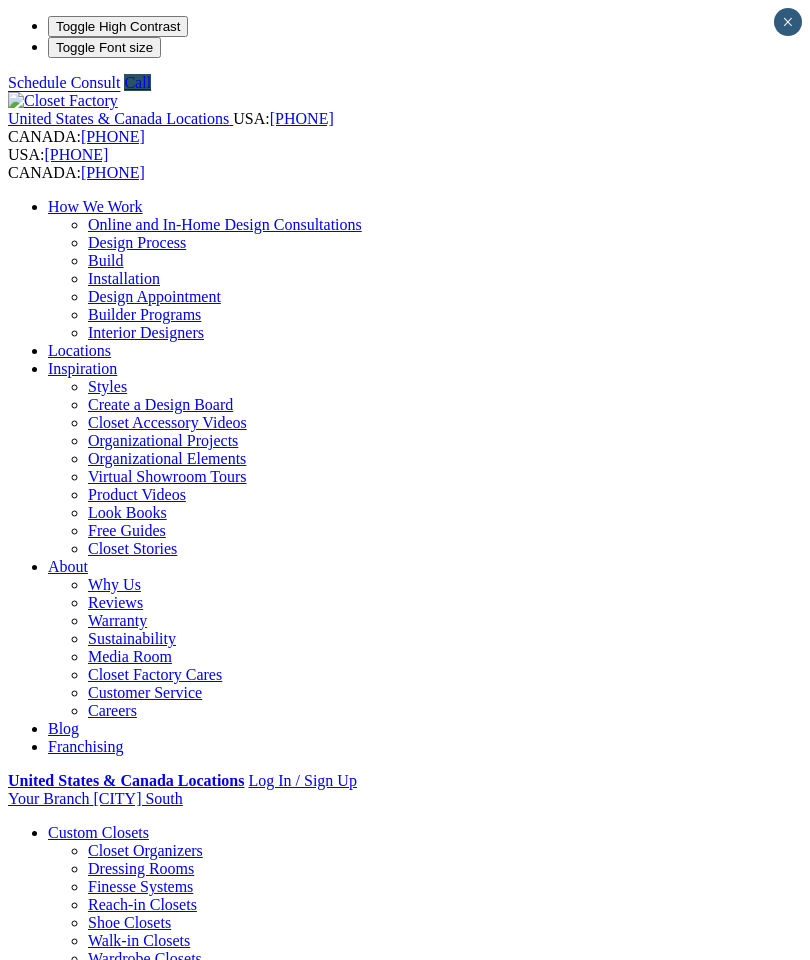 scroll, scrollTop: 641, scrollLeft: 0, axis: vertical 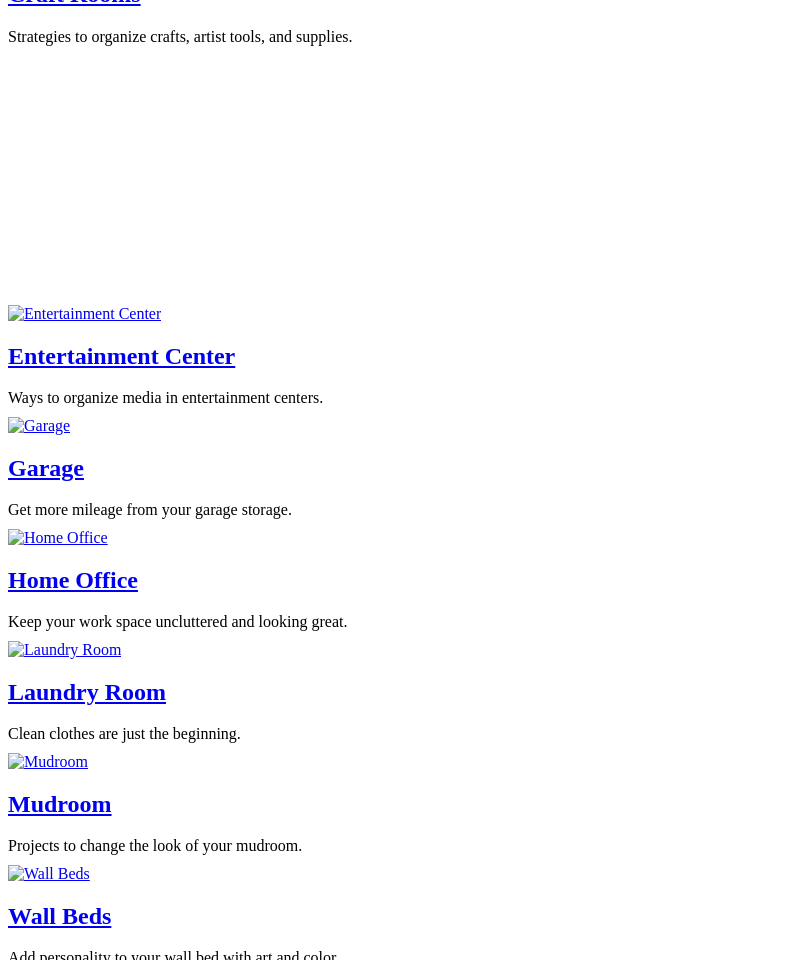 click at bounding box center (108, 3005) 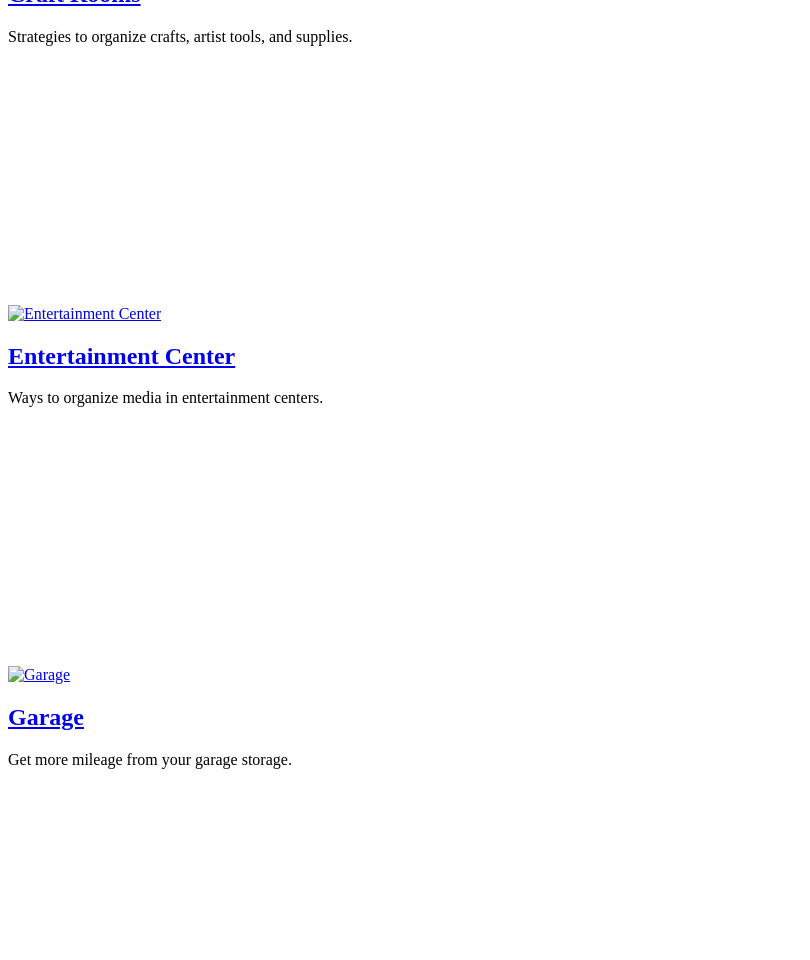 scroll, scrollTop: 1712, scrollLeft: 0, axis: vertical 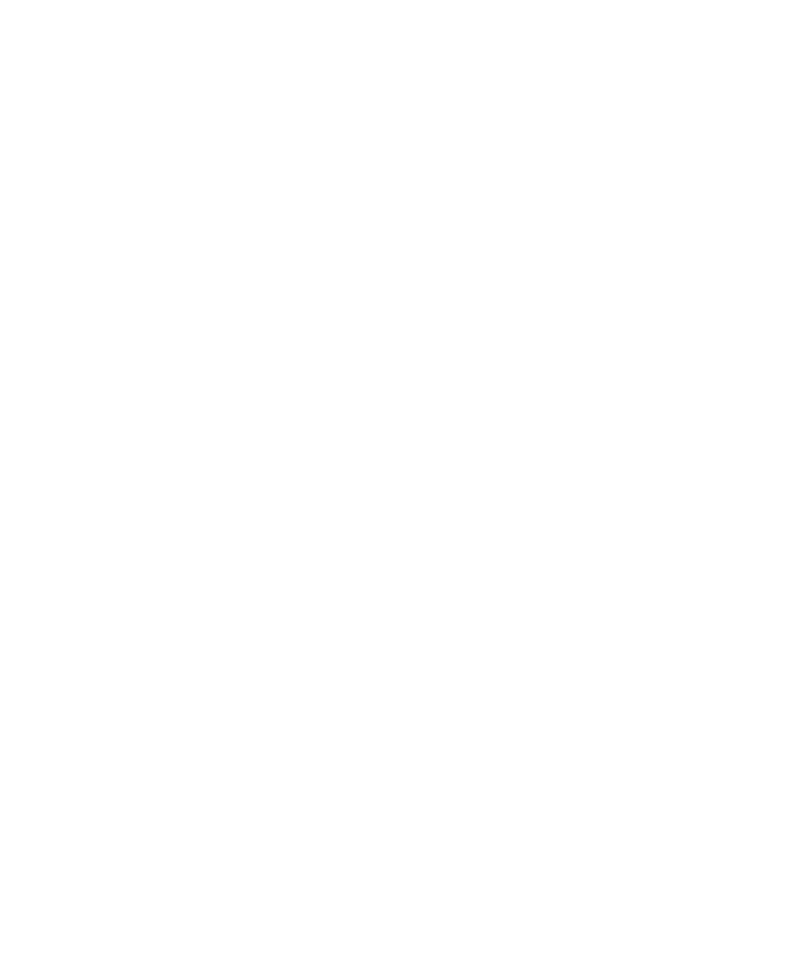 click at bounding box center (108, 19569) 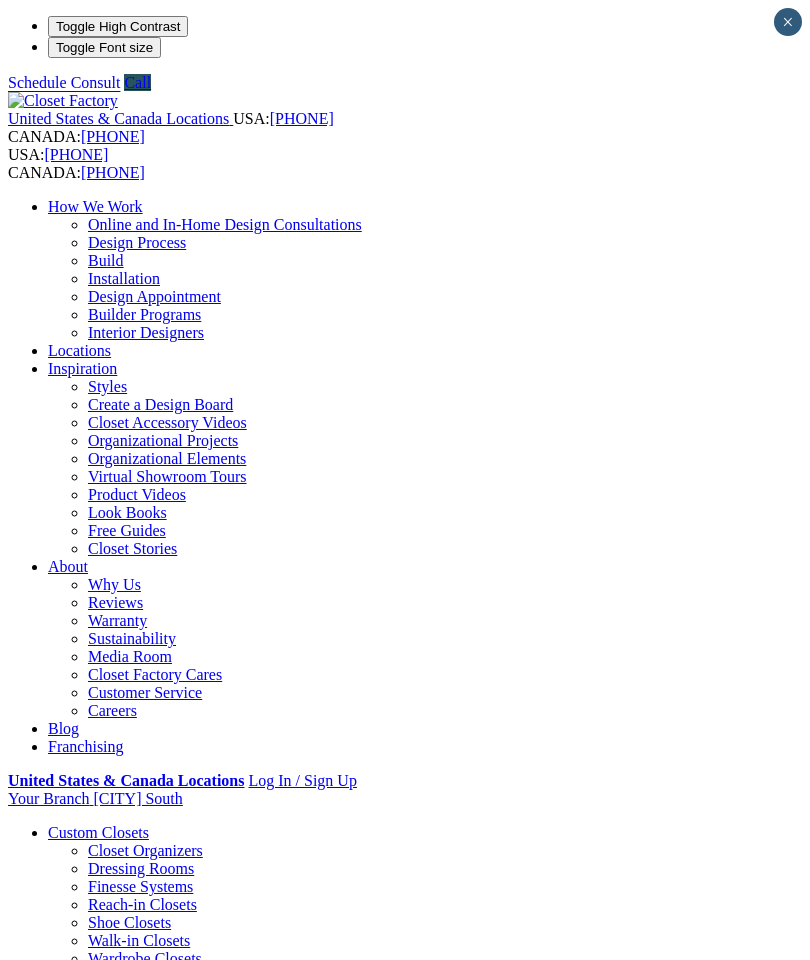 scroll, scrollTop: 0, scrollLeft: 0, axis: both 